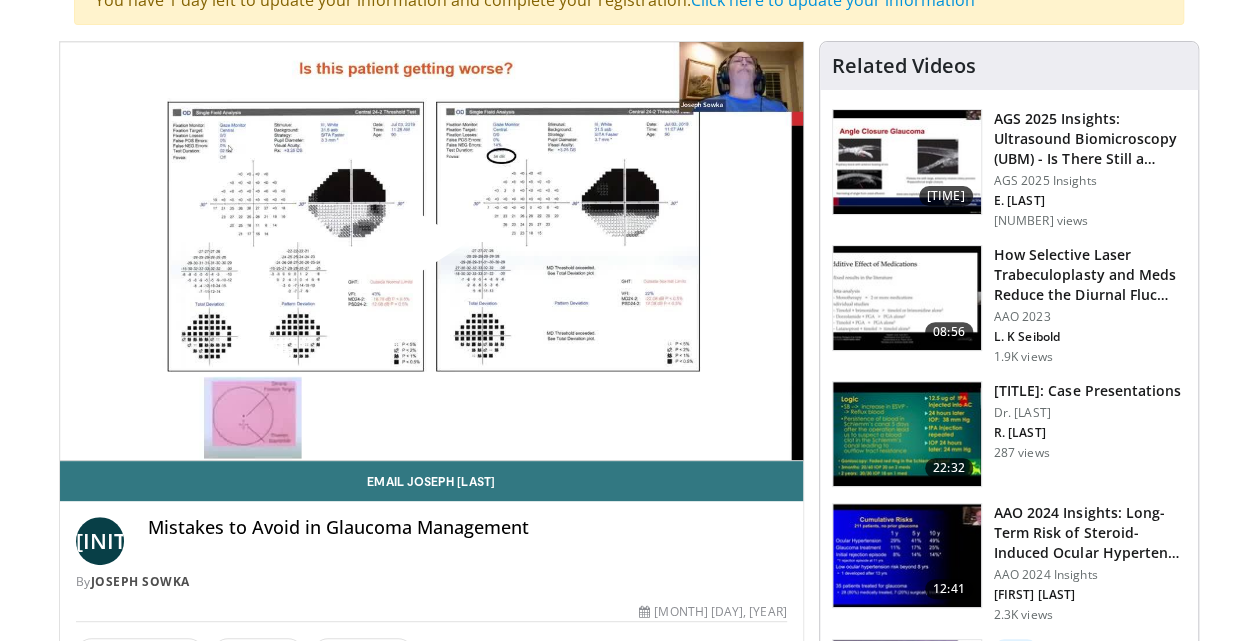 scroll, scrollTop: 179, scrollLeft: 0, axis: vertical 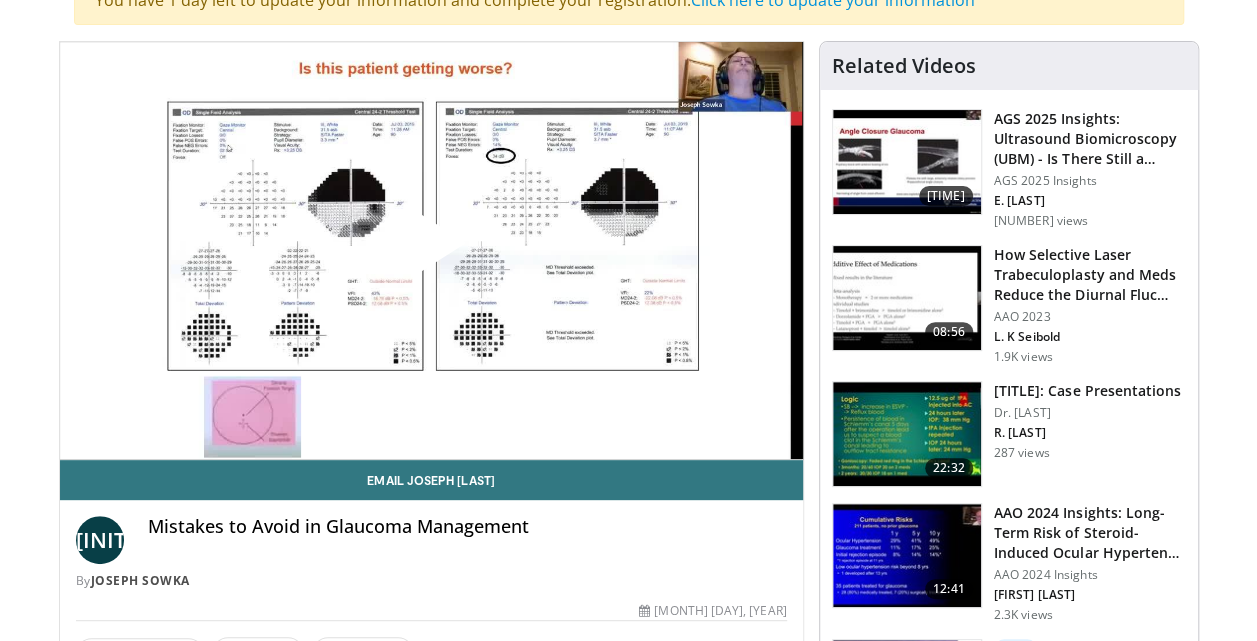 click at bounding box center [431, 251] 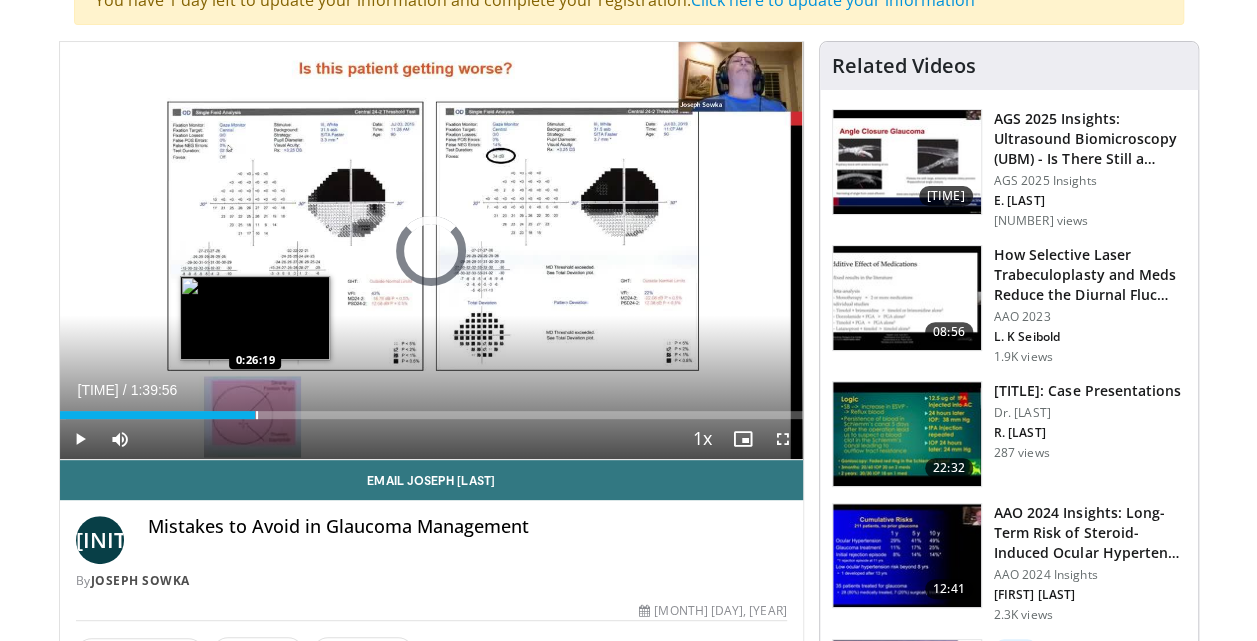click on "Loaded :  0.83% 0:26:19 0:26:19" at bounding box center (431, 409) 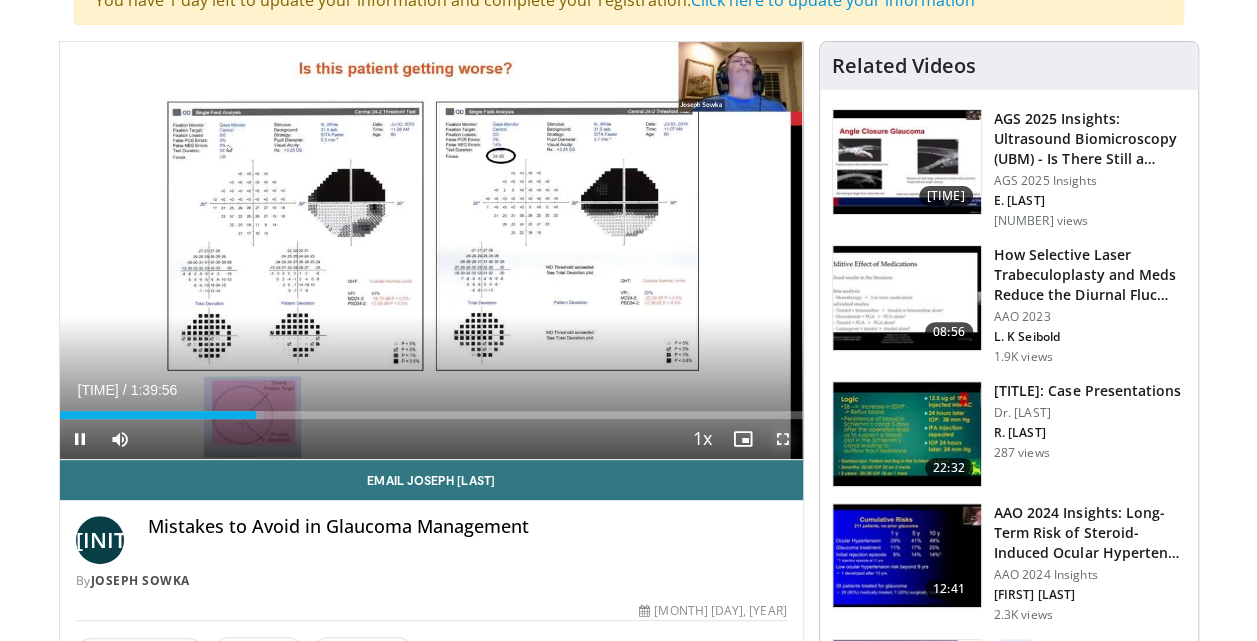 click at bounding box center [783, 439] 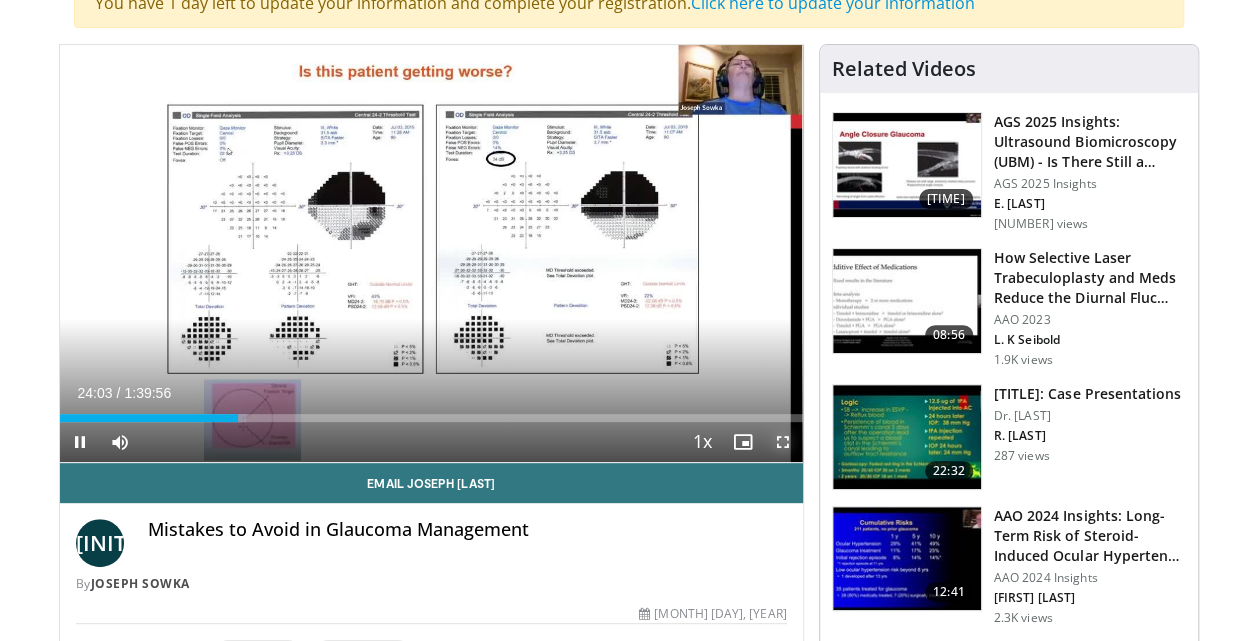 click at bounding box center [783, 442] 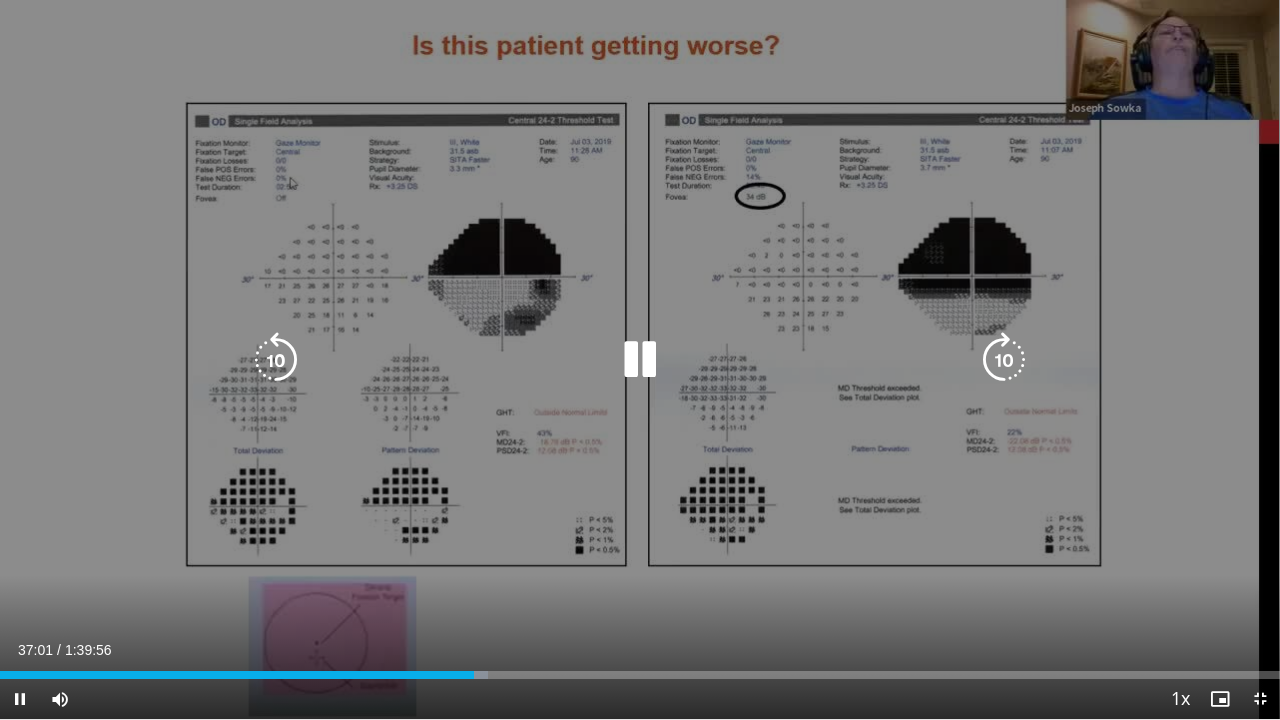 click on "[NUMBER] seconds
Tap to unmute" at bounding box center [640, 359] 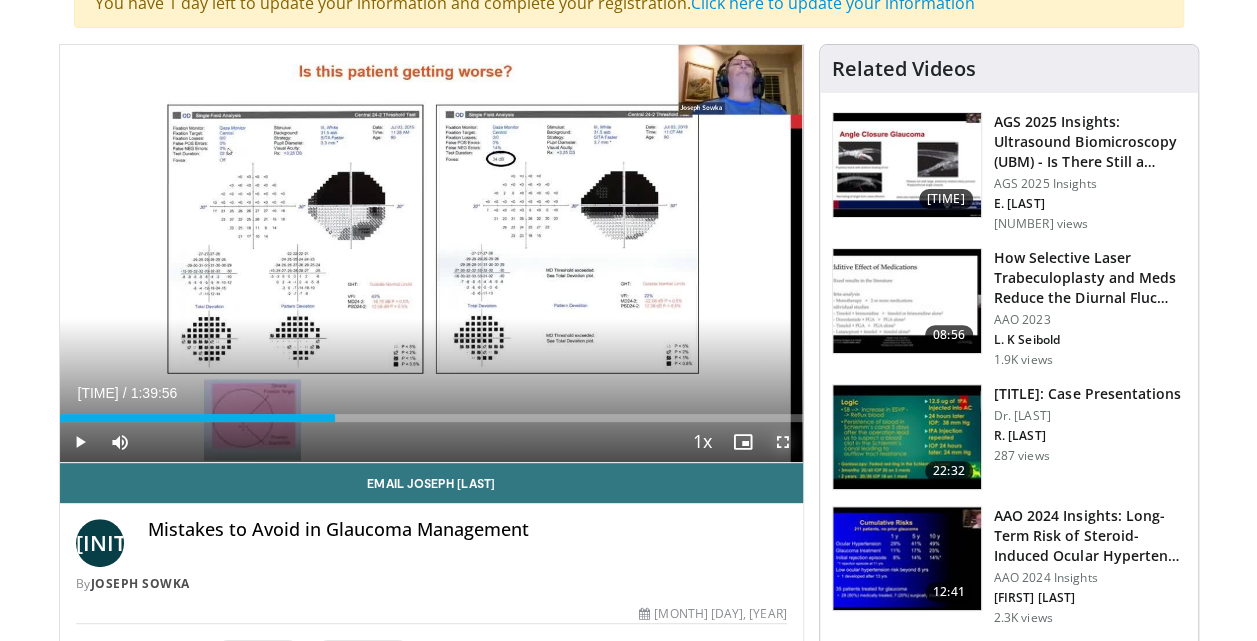 click at bounding box center [783, 442] 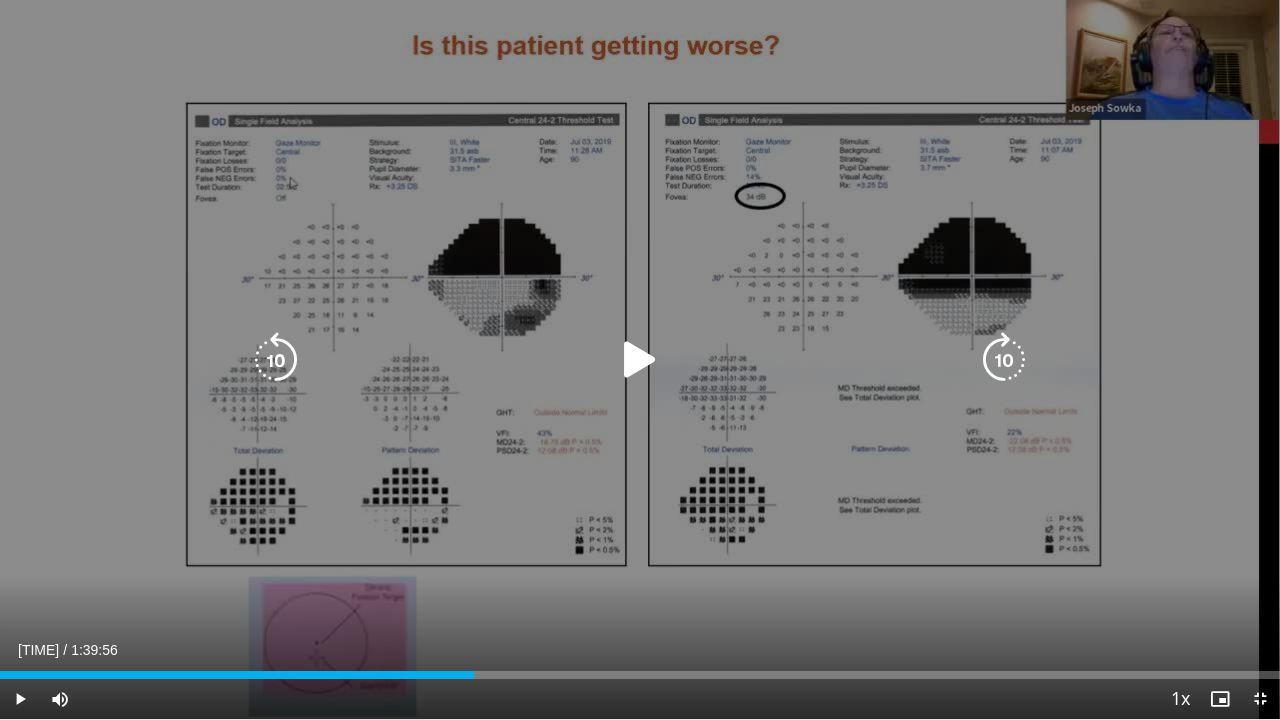 click at bounding box center [640, 360] 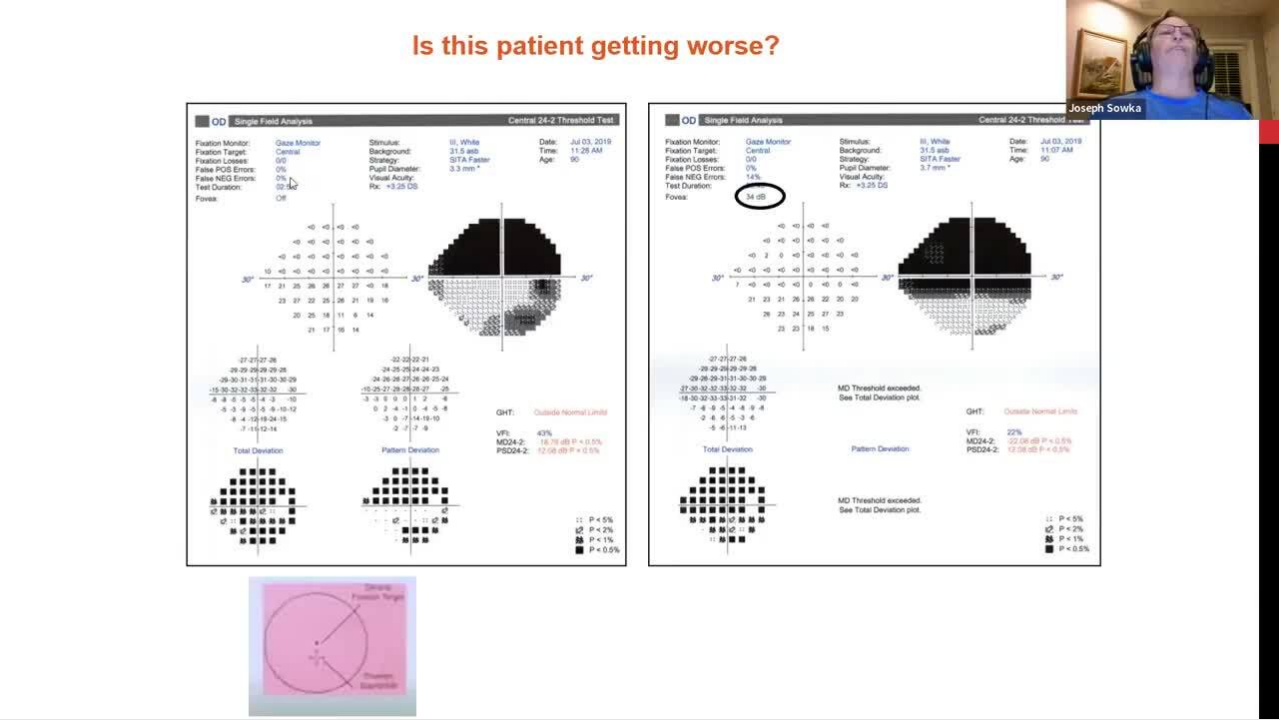 type 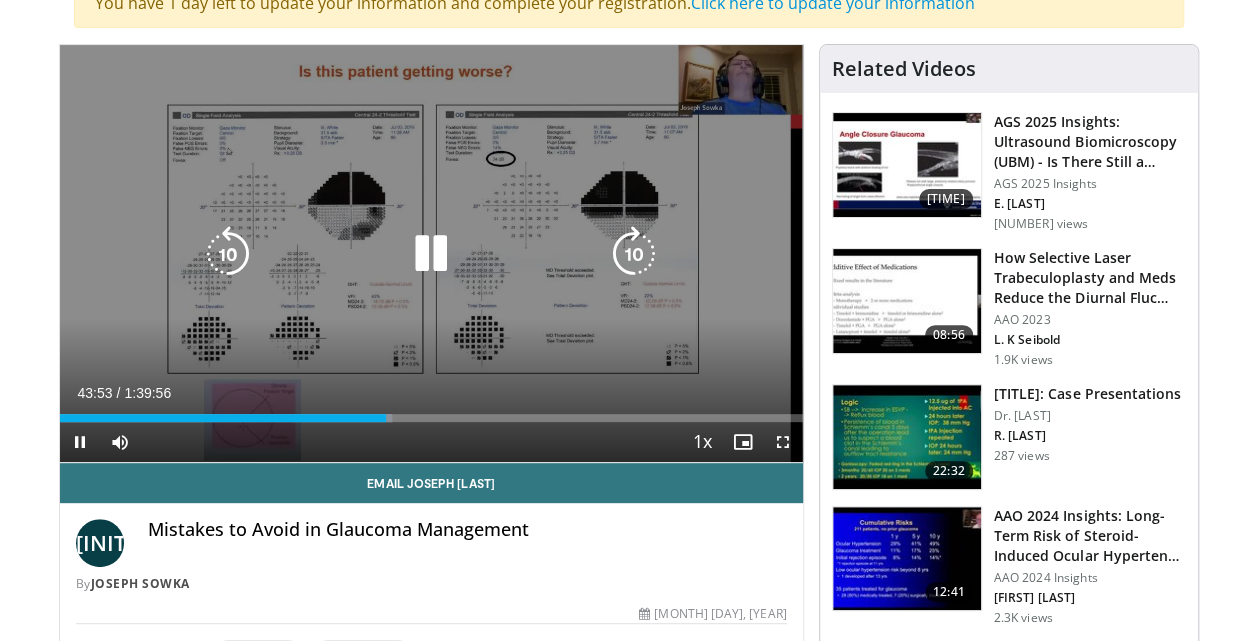 click at bounding box center [431, 254] 